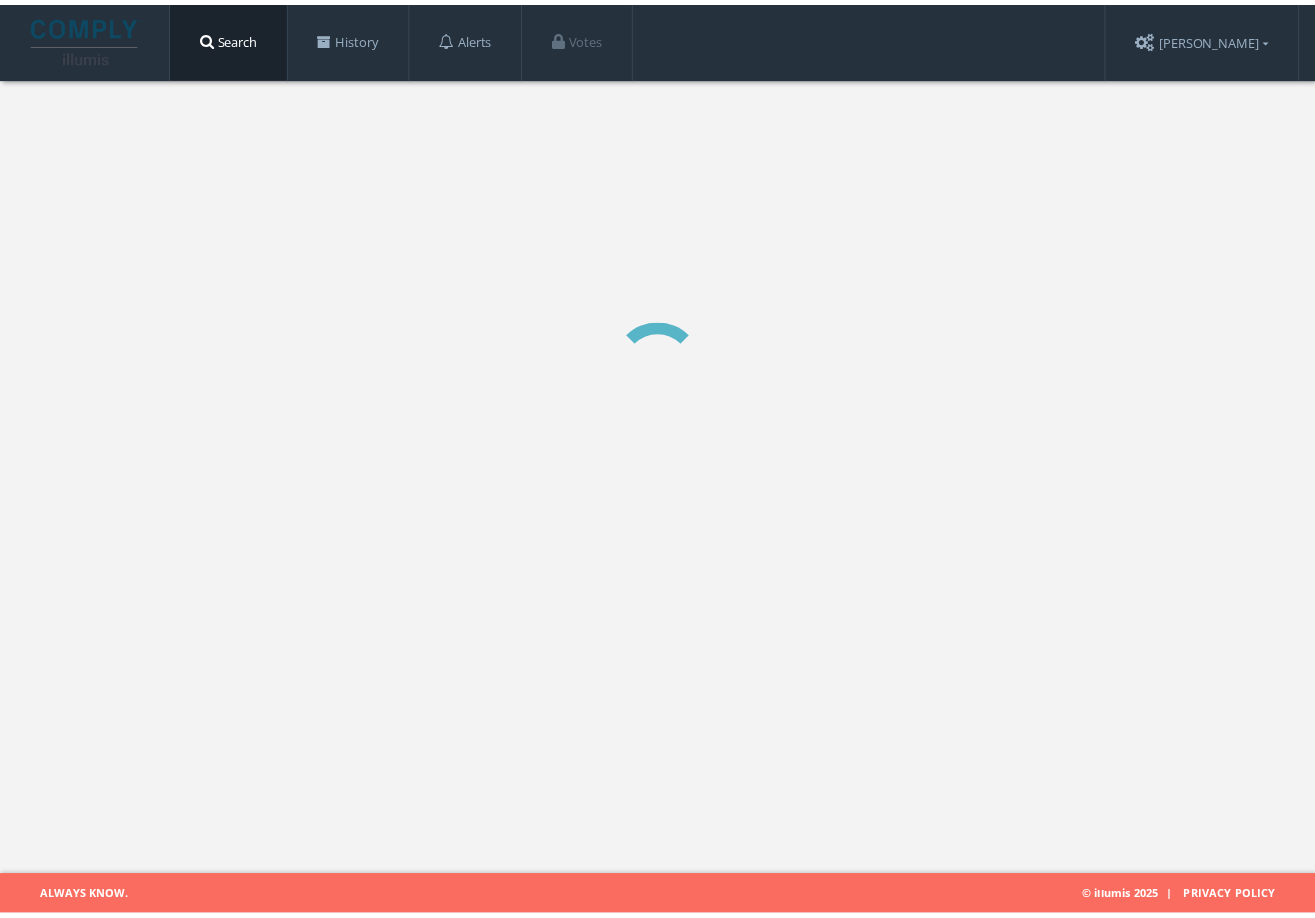 scroll, scrollTop: 0, scrollLeft: 0, axis: both 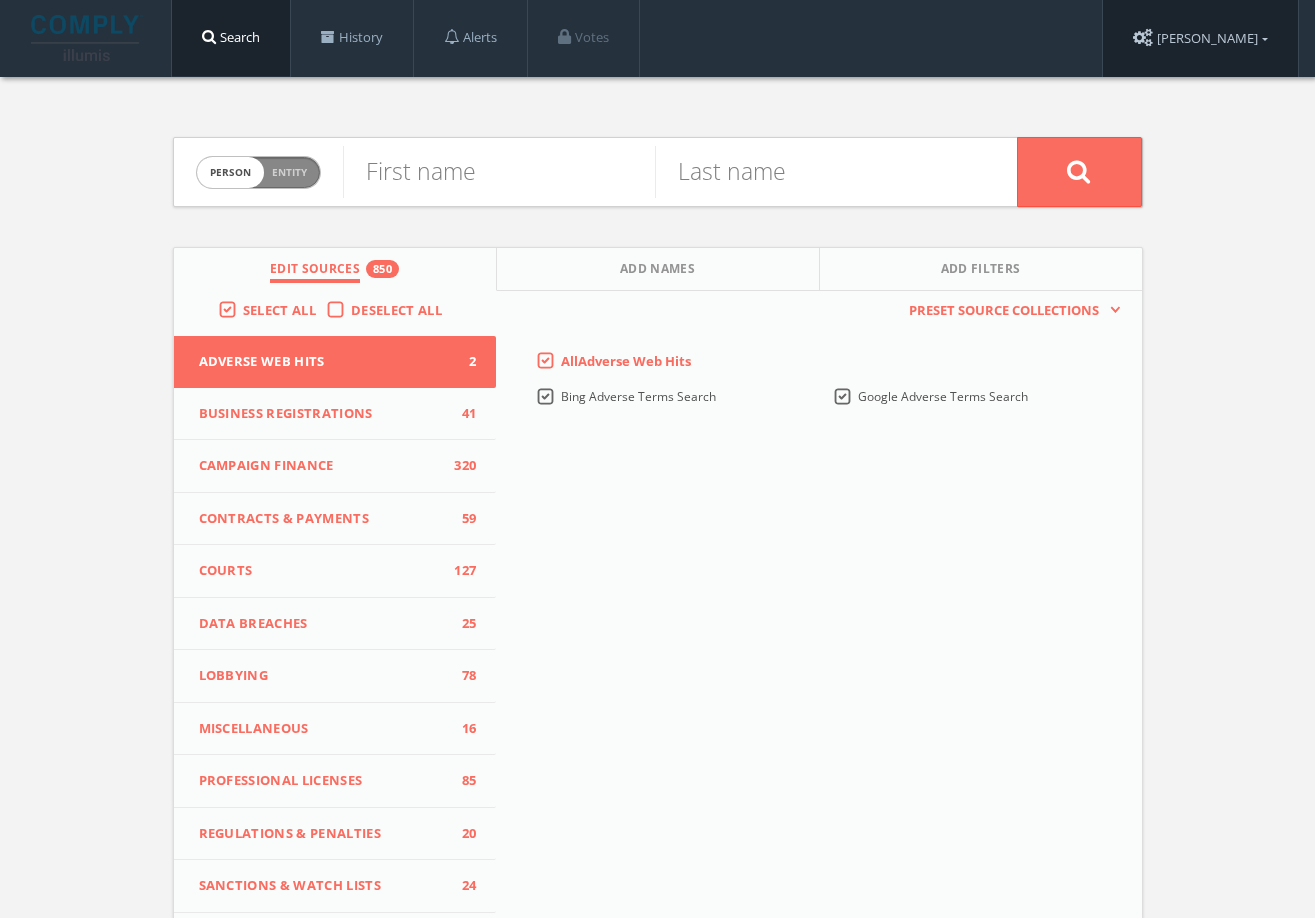 click on "Liana Chirkina" at bounding box center [1200, 38] 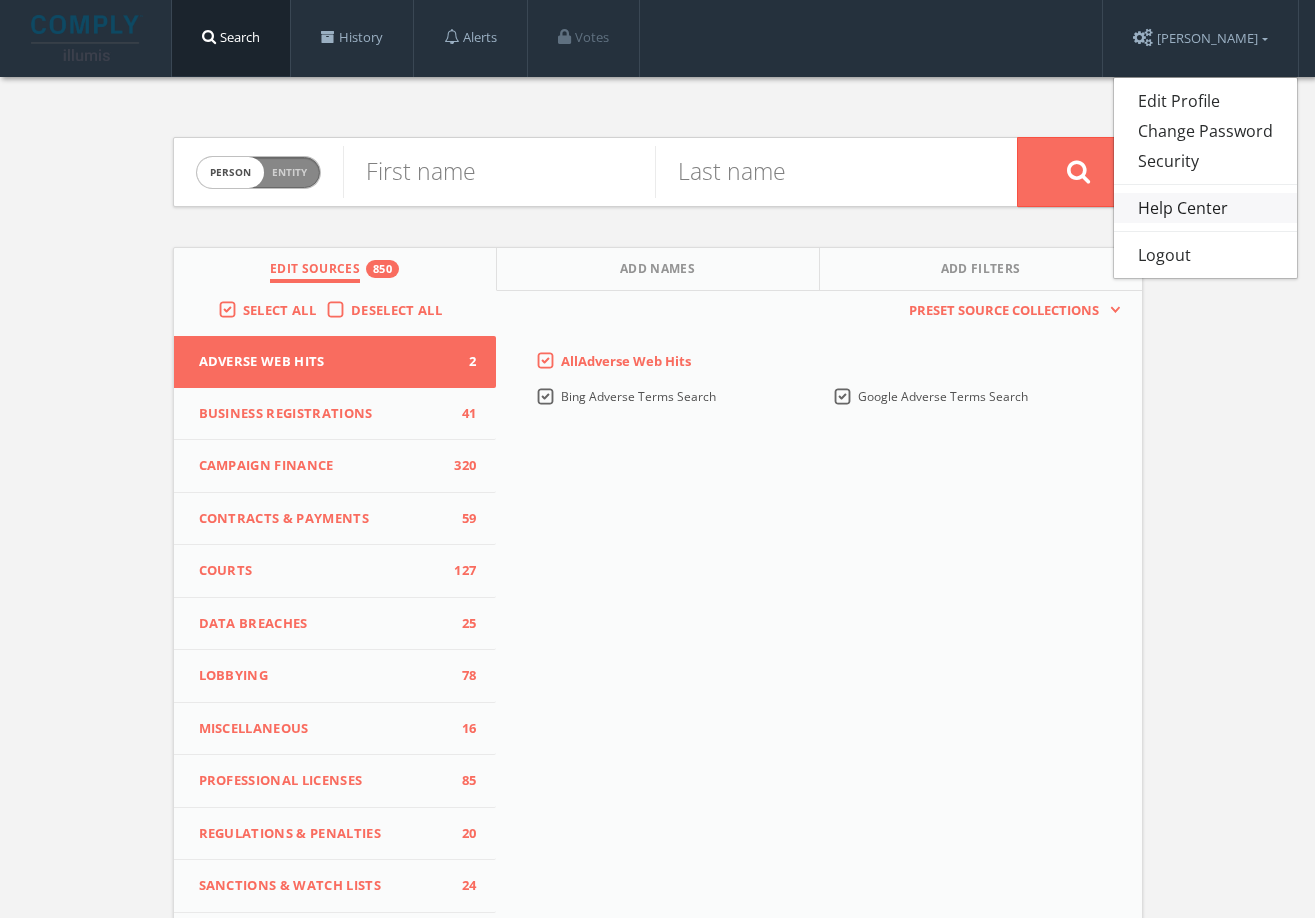 click on "Help Center" at bounding box center [1205, 208] 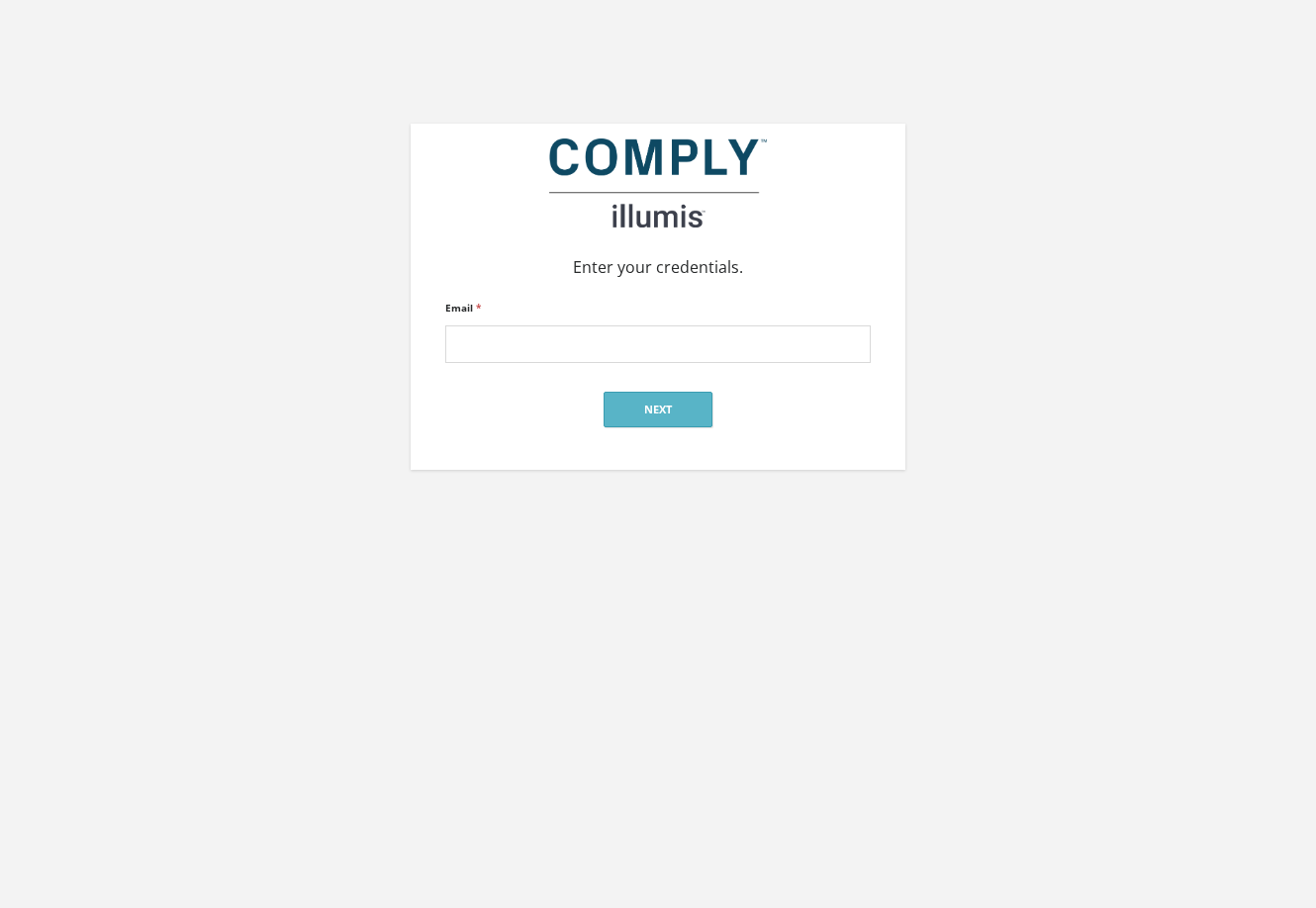 scroll, scrollTop: 0, scrollLeft: 0, axis: both 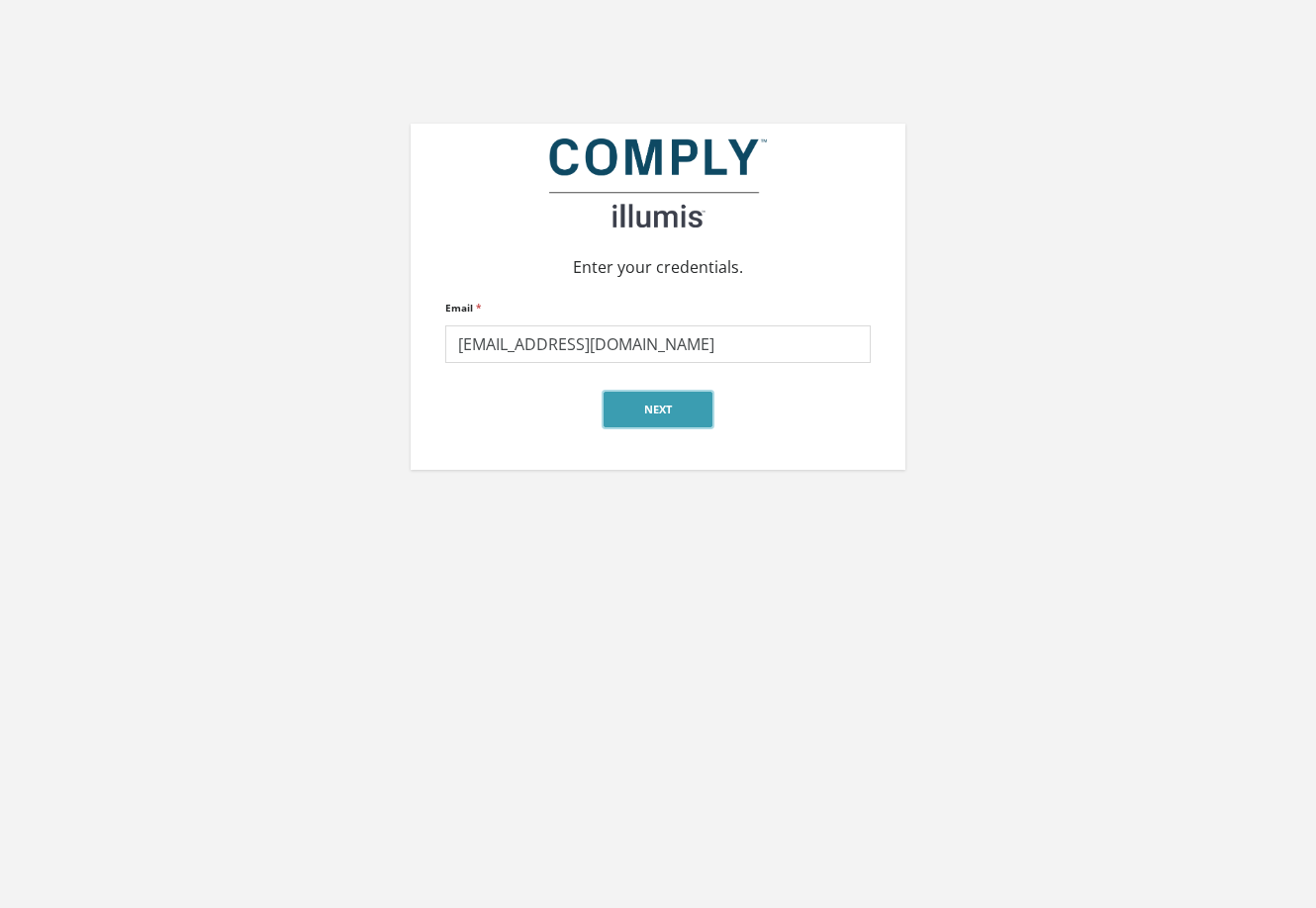 click on "Next" at bounding box center (658, 409) 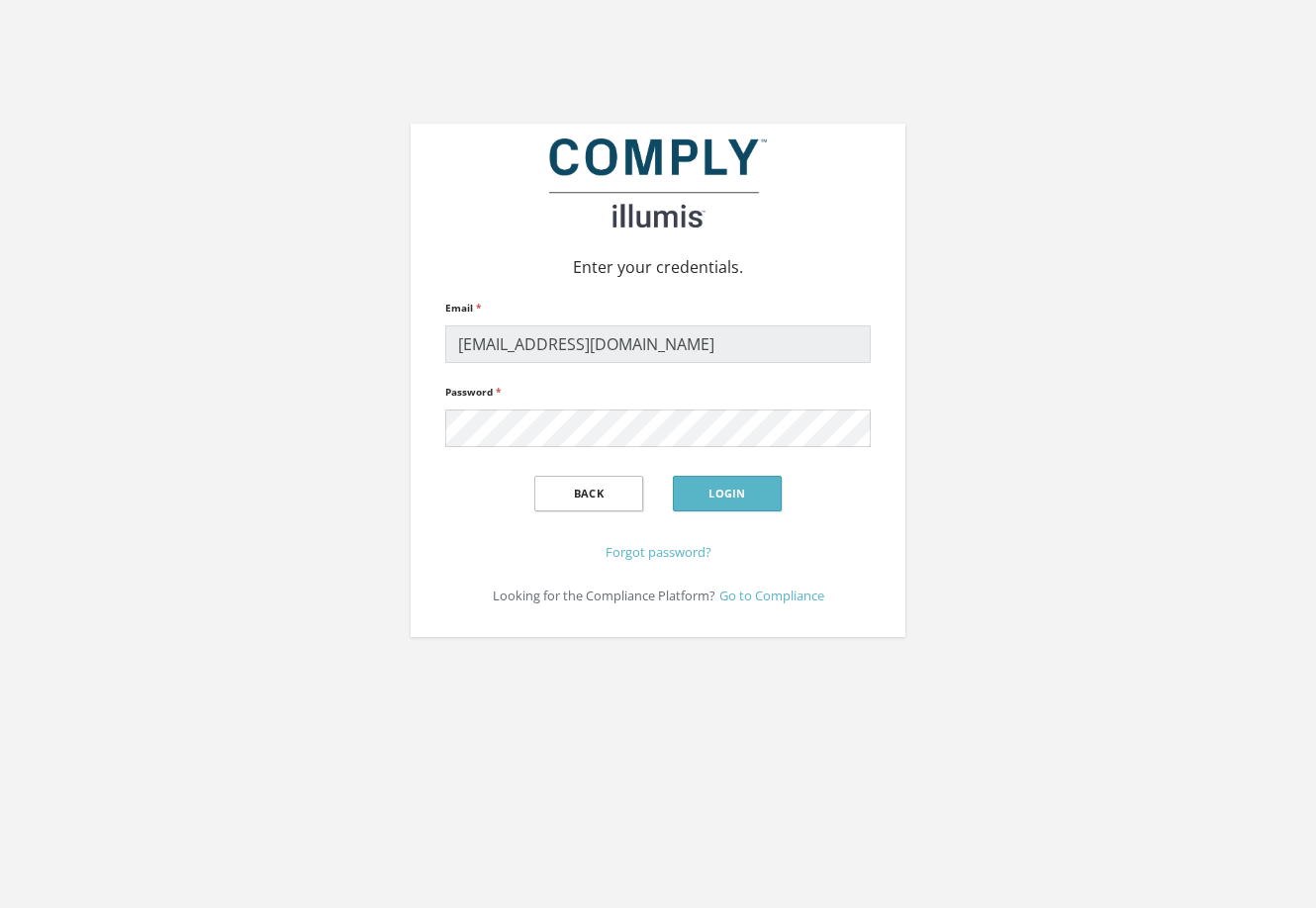 scroll, scrollTop: 0, scrollLeft: 0, axis: both 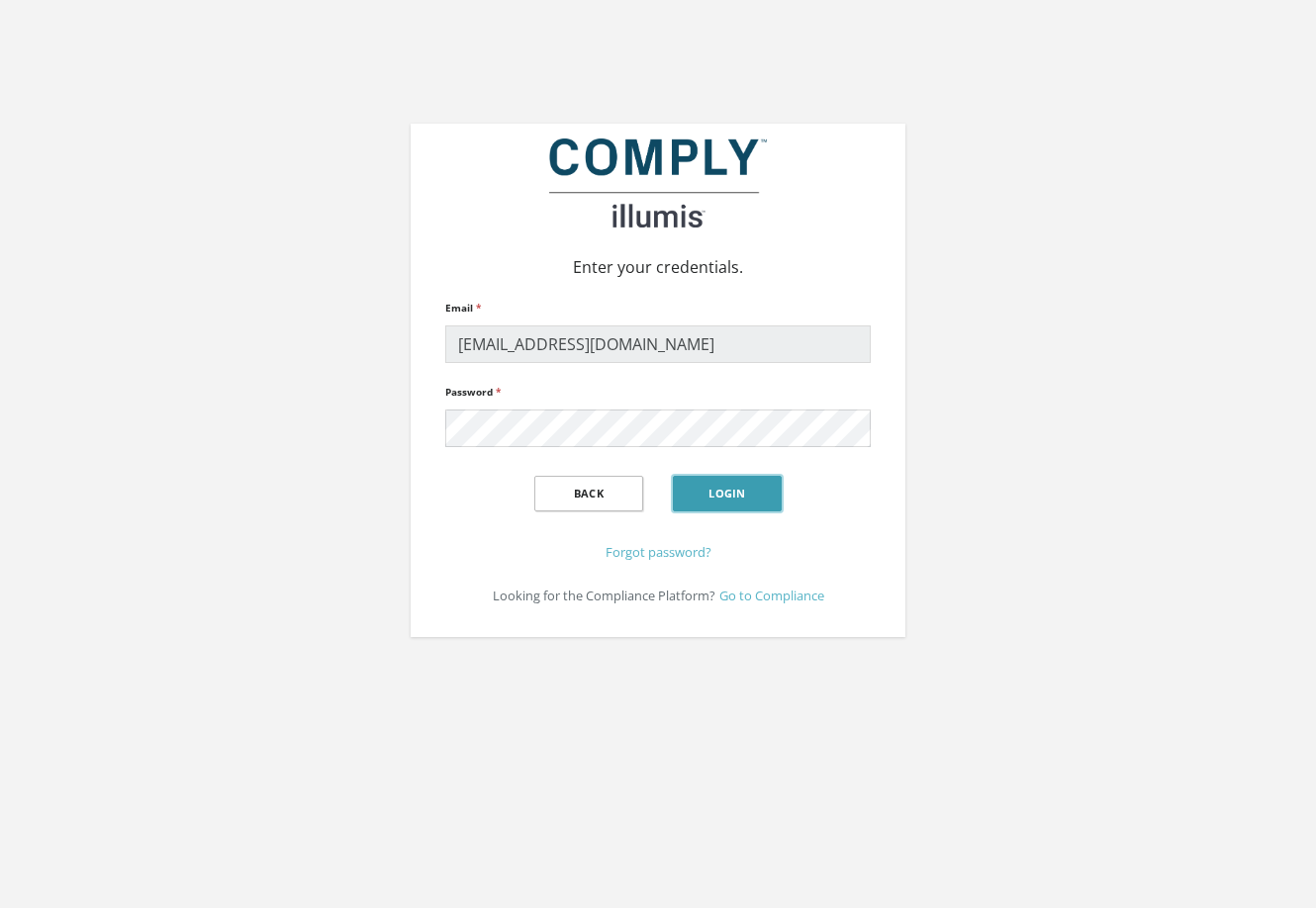 click on "Login" at bounding box center [727, 494] 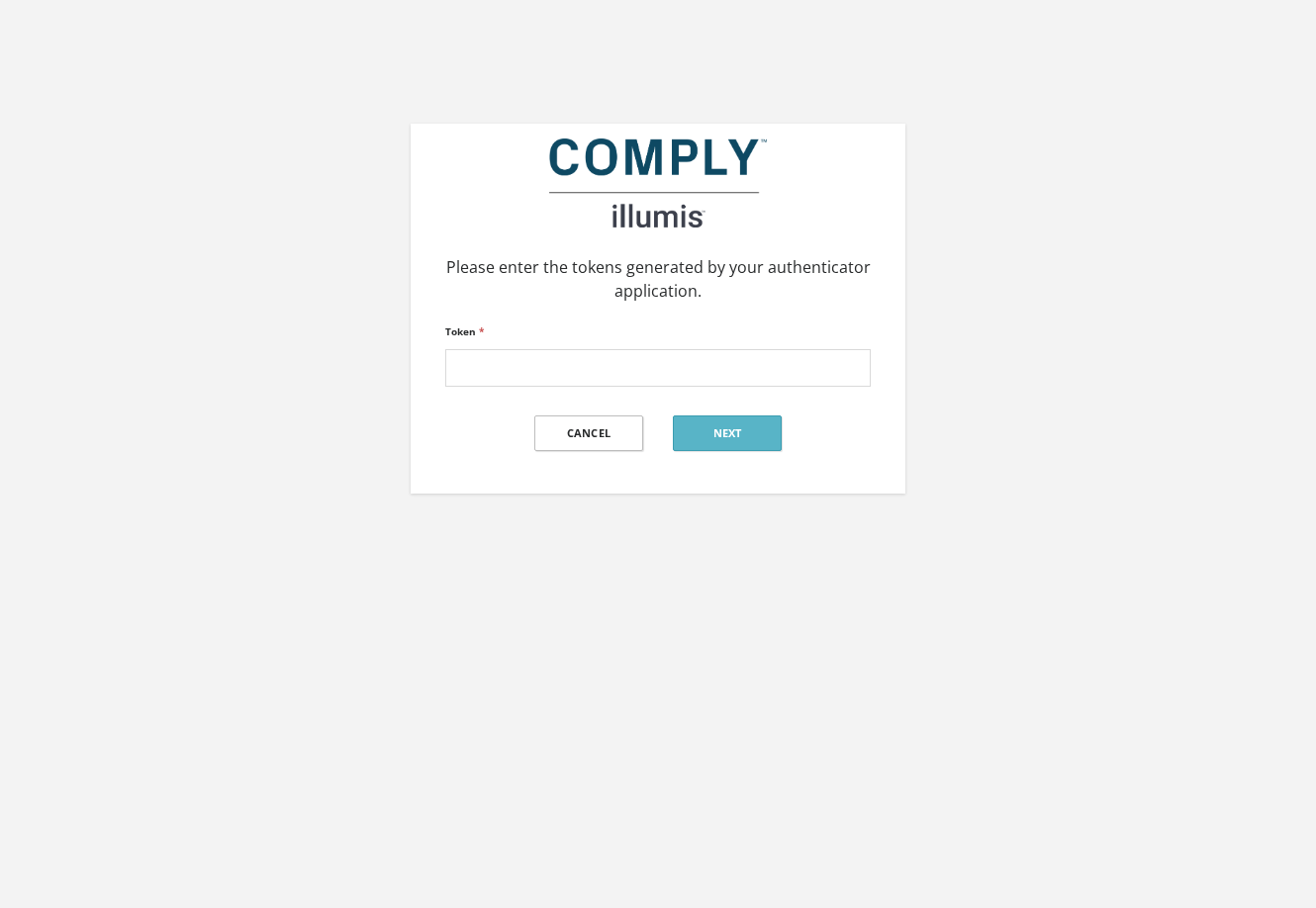 scroll, scrollTop: 0, scrollLeft: 0, axis: both 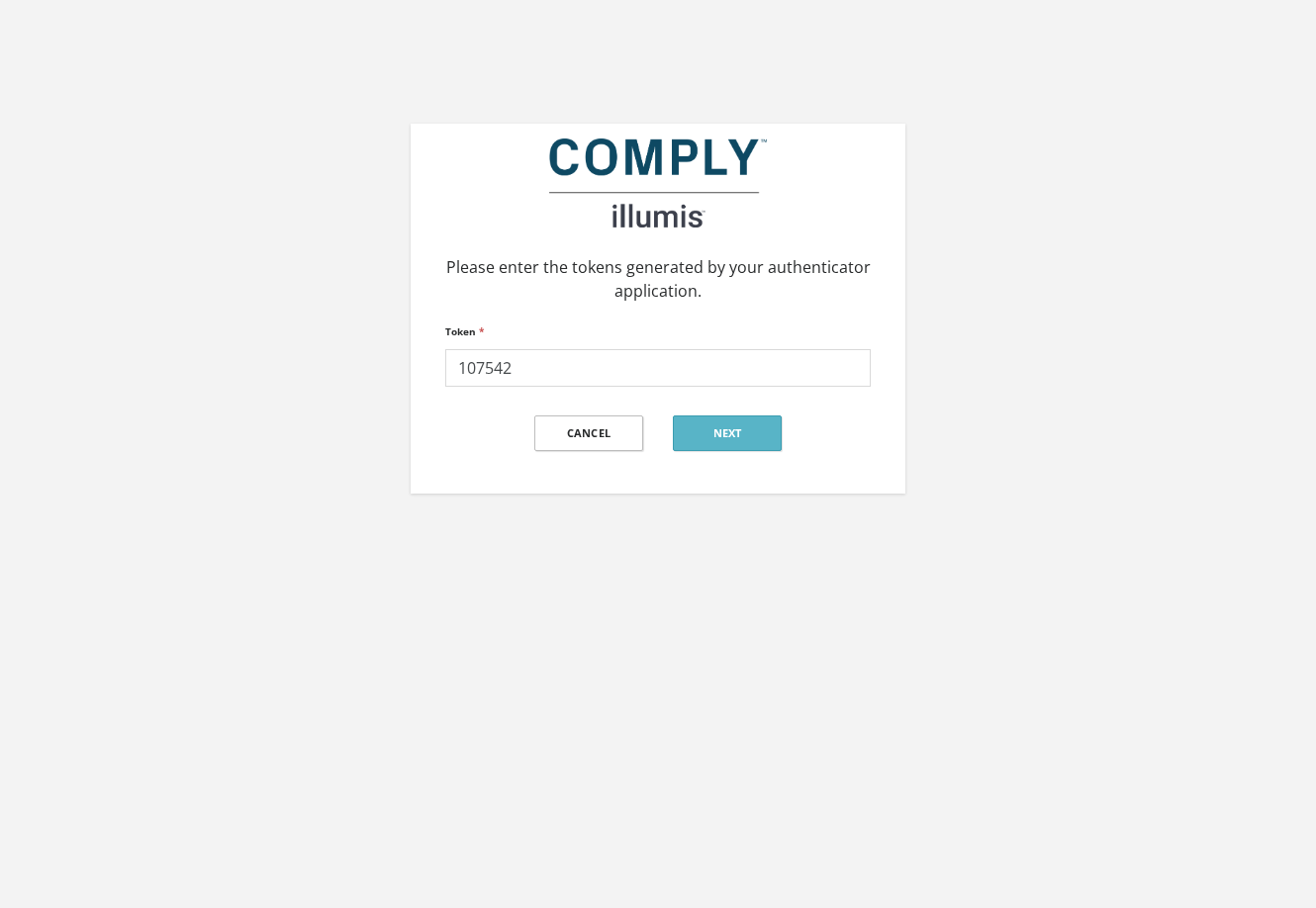 type on "107542" 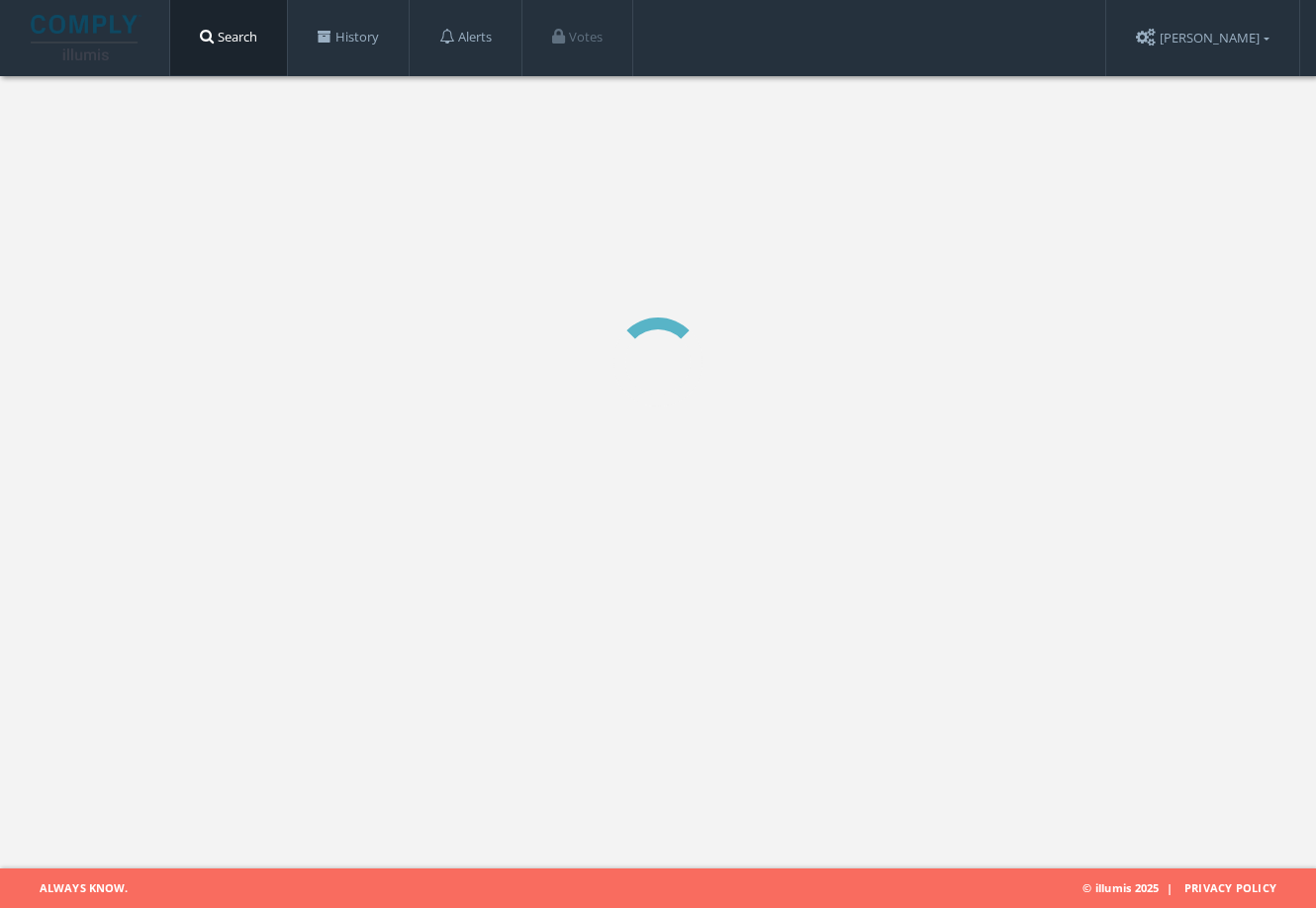 scroll, scrollTop: 0, scrollLeft: 0, axis: both 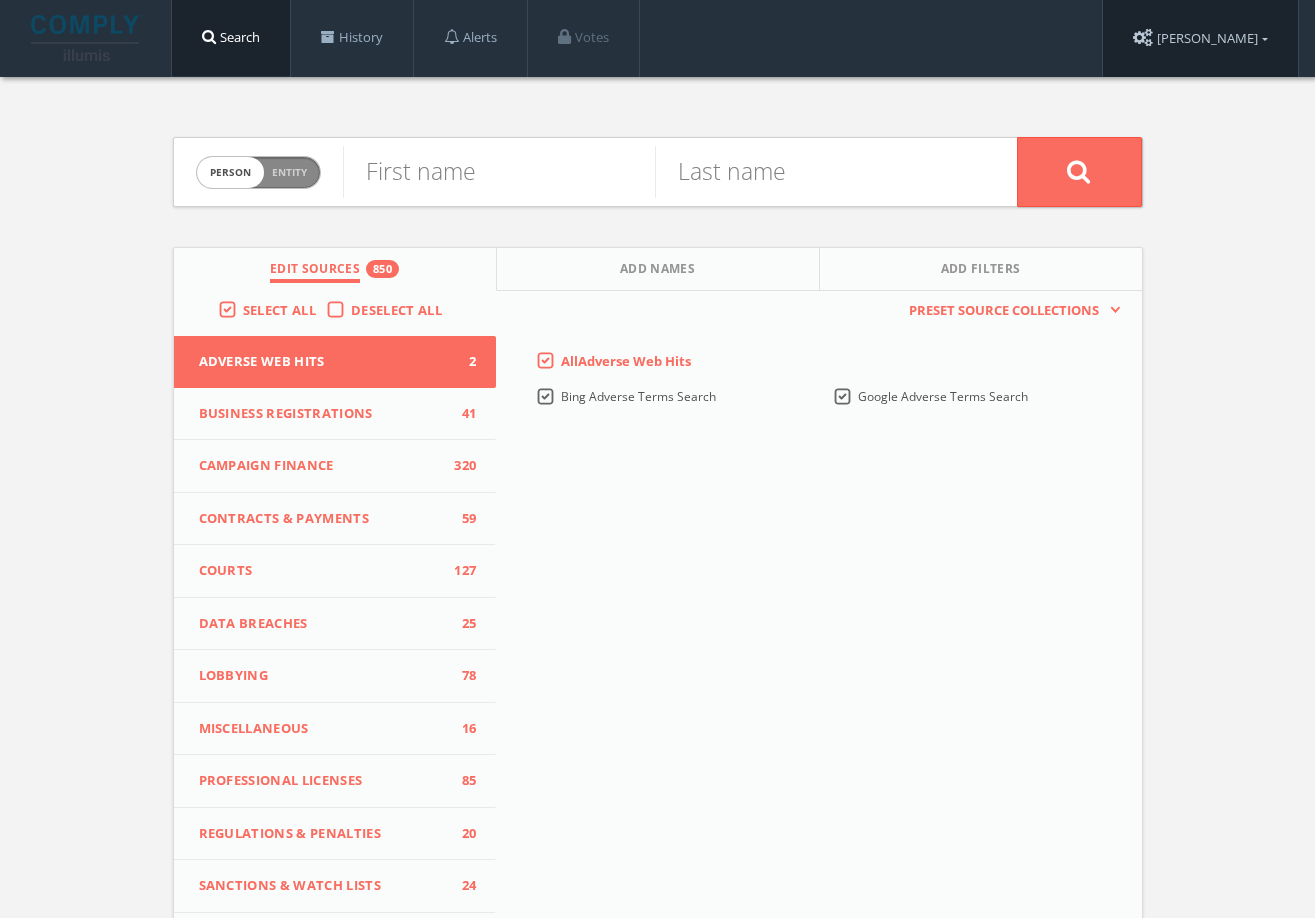 drag, startPoint x: 1205, startPoint y: 36, endPoint x: 1202, endPoint y: 48, distance: 12.369317 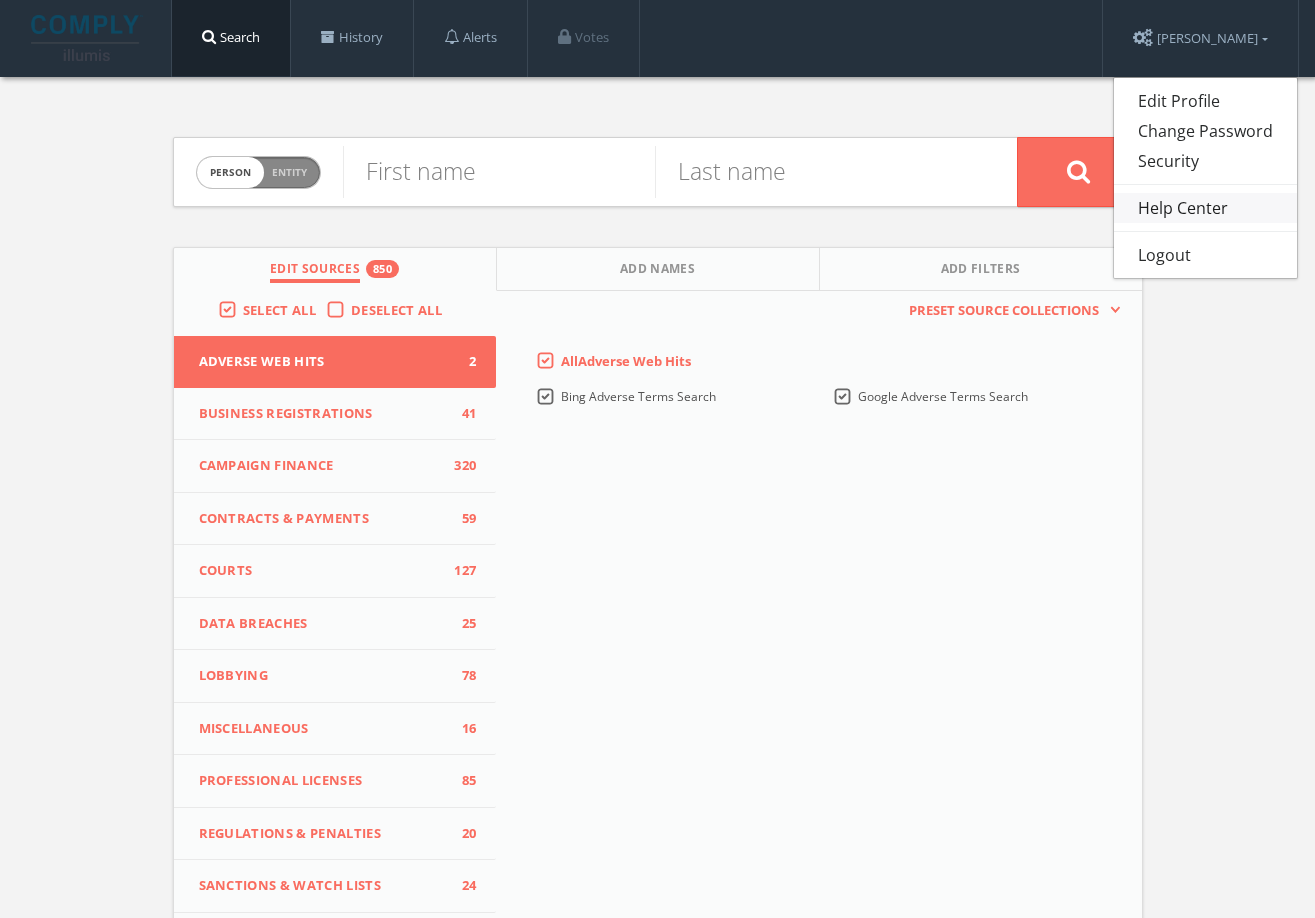 click on "Help Center" at bounding box center (1205, 208) 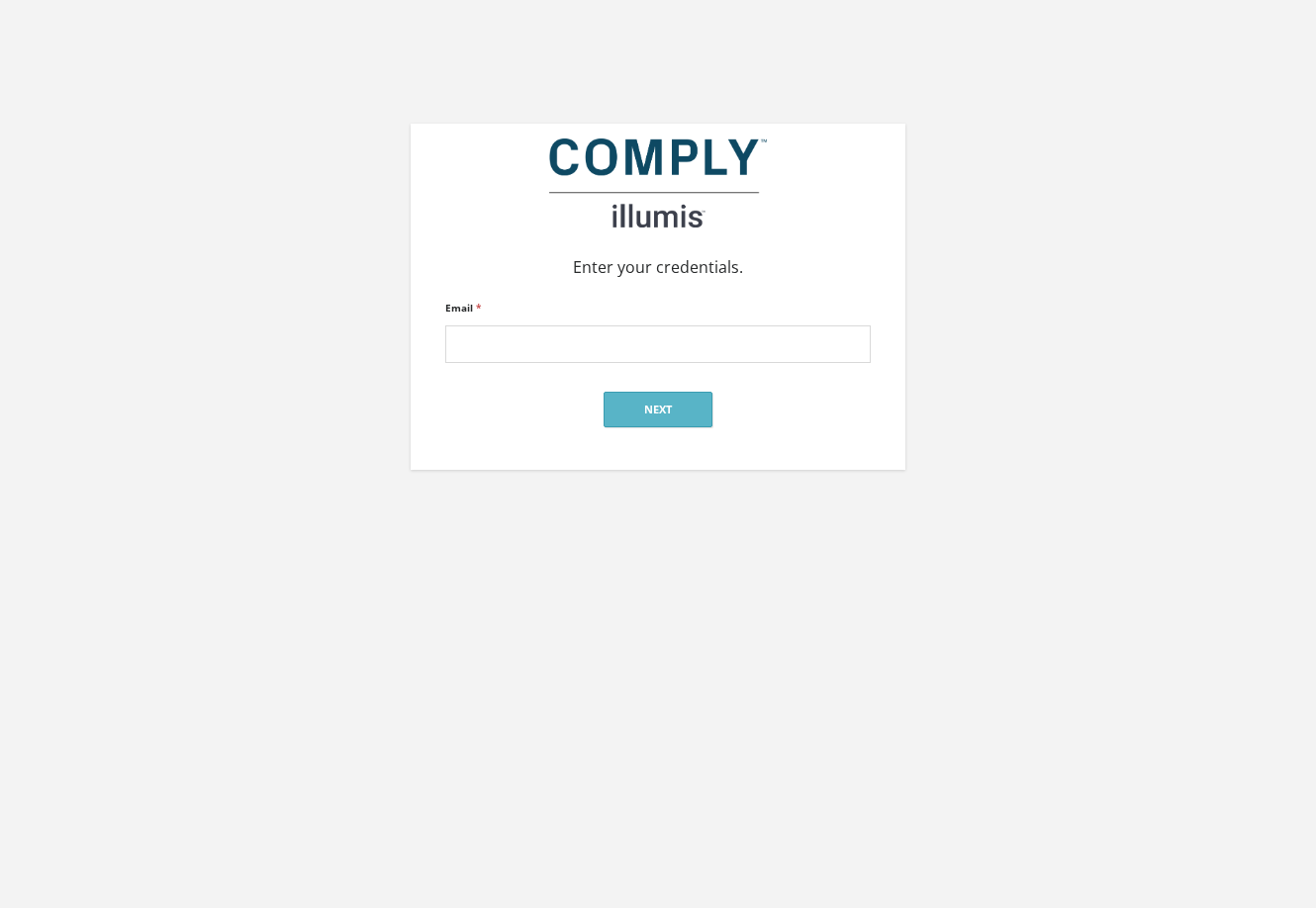 scroll, scrollTop: 0, scrollLeft: 0, axis: both 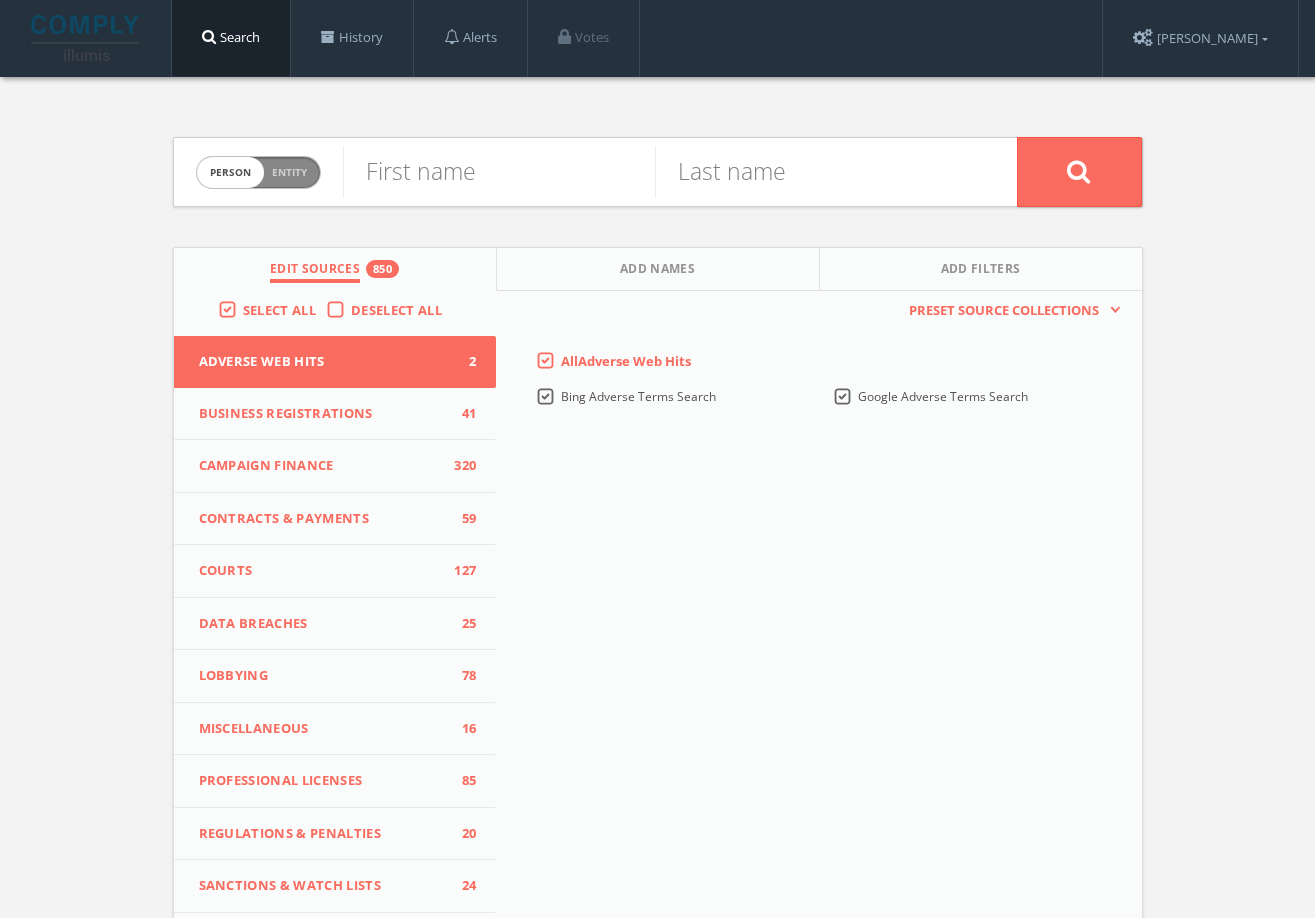 drag, startPoint x: 92, startPoint y: 133, endPoint x: 102, endPoint y: 162, distance: 30.675724 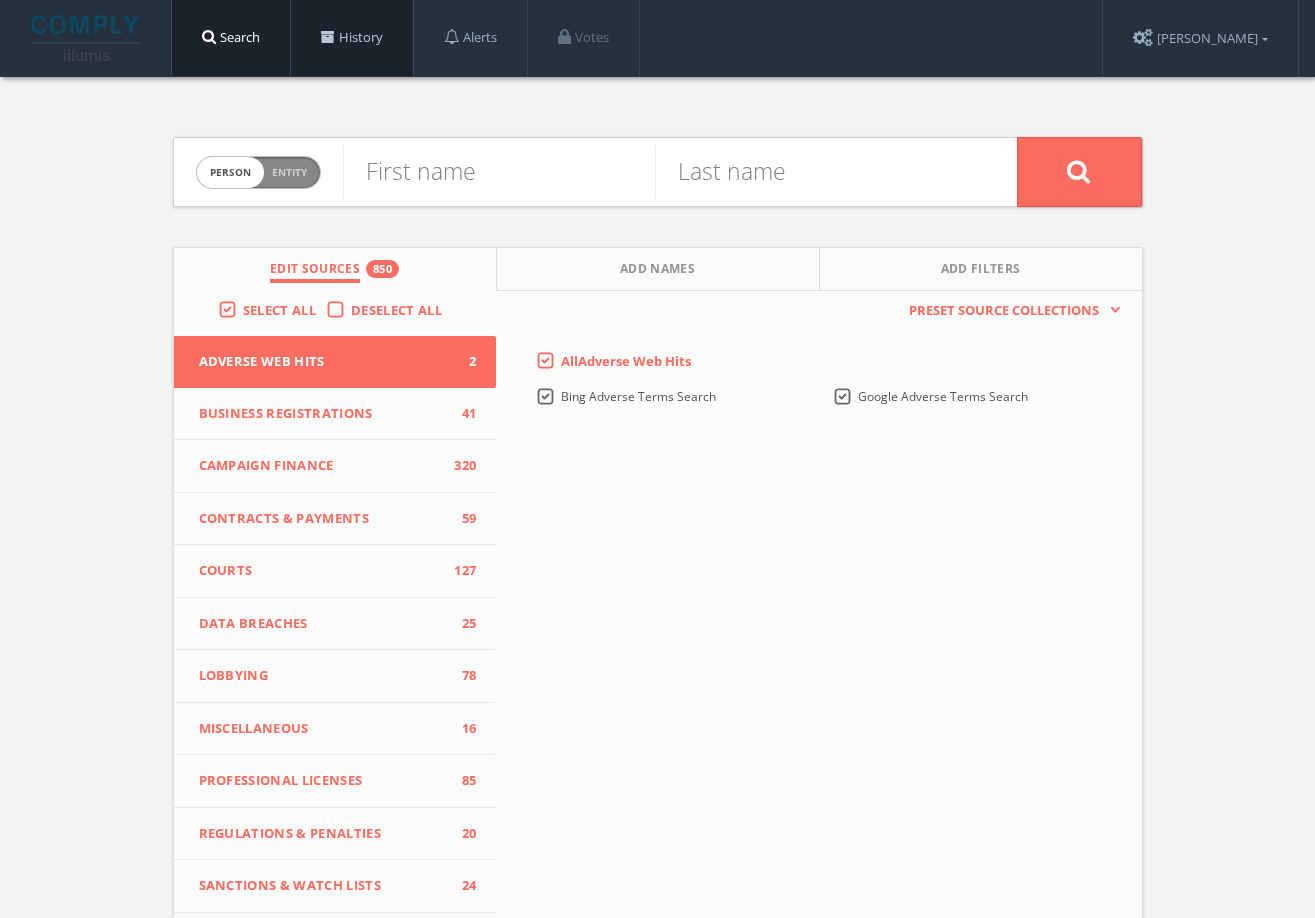 click on "History" at bounding box center [352, 38] 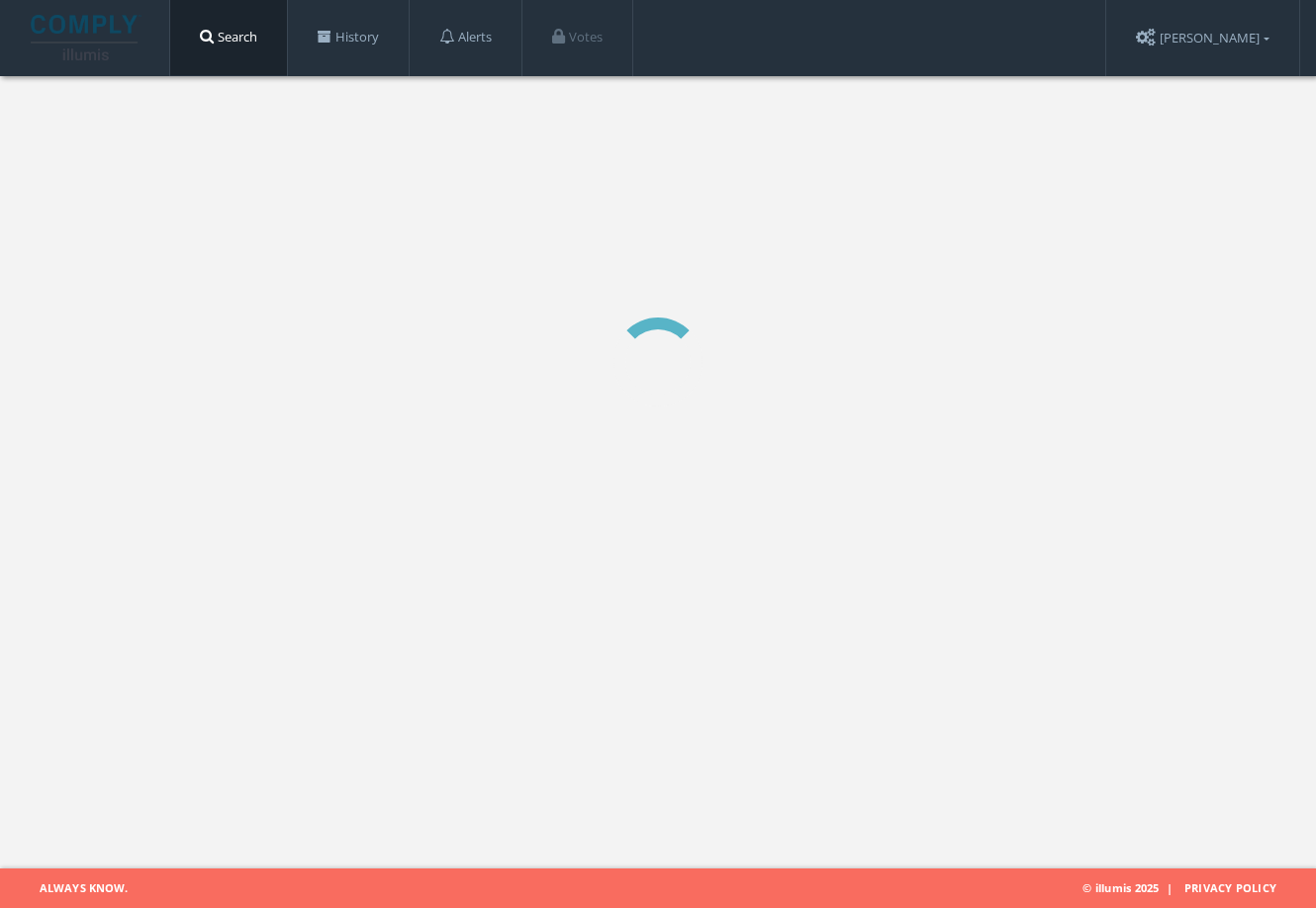 scroll, scrollTop: 0, scrollLeft: 0, axis: both 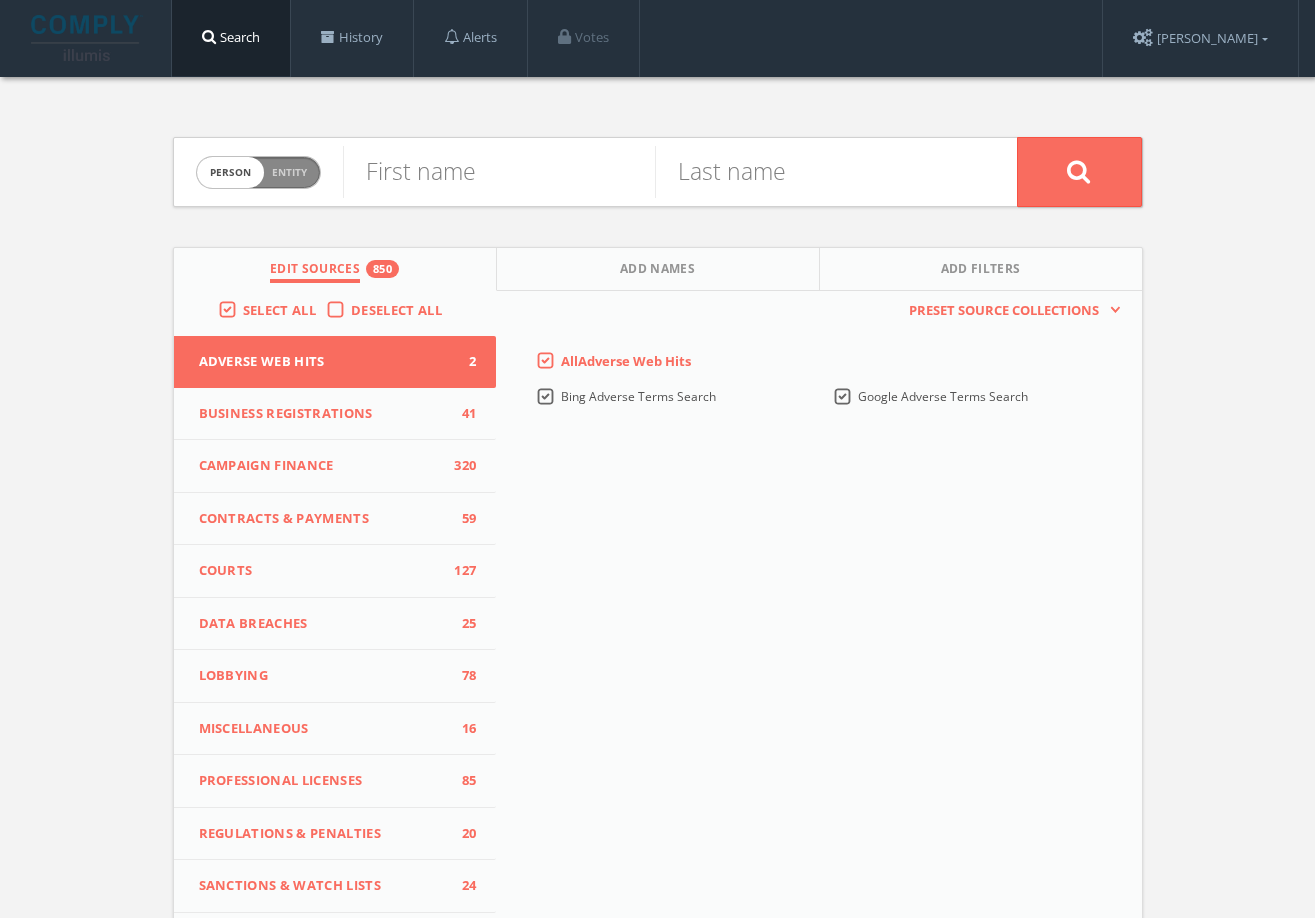 click on "First name" 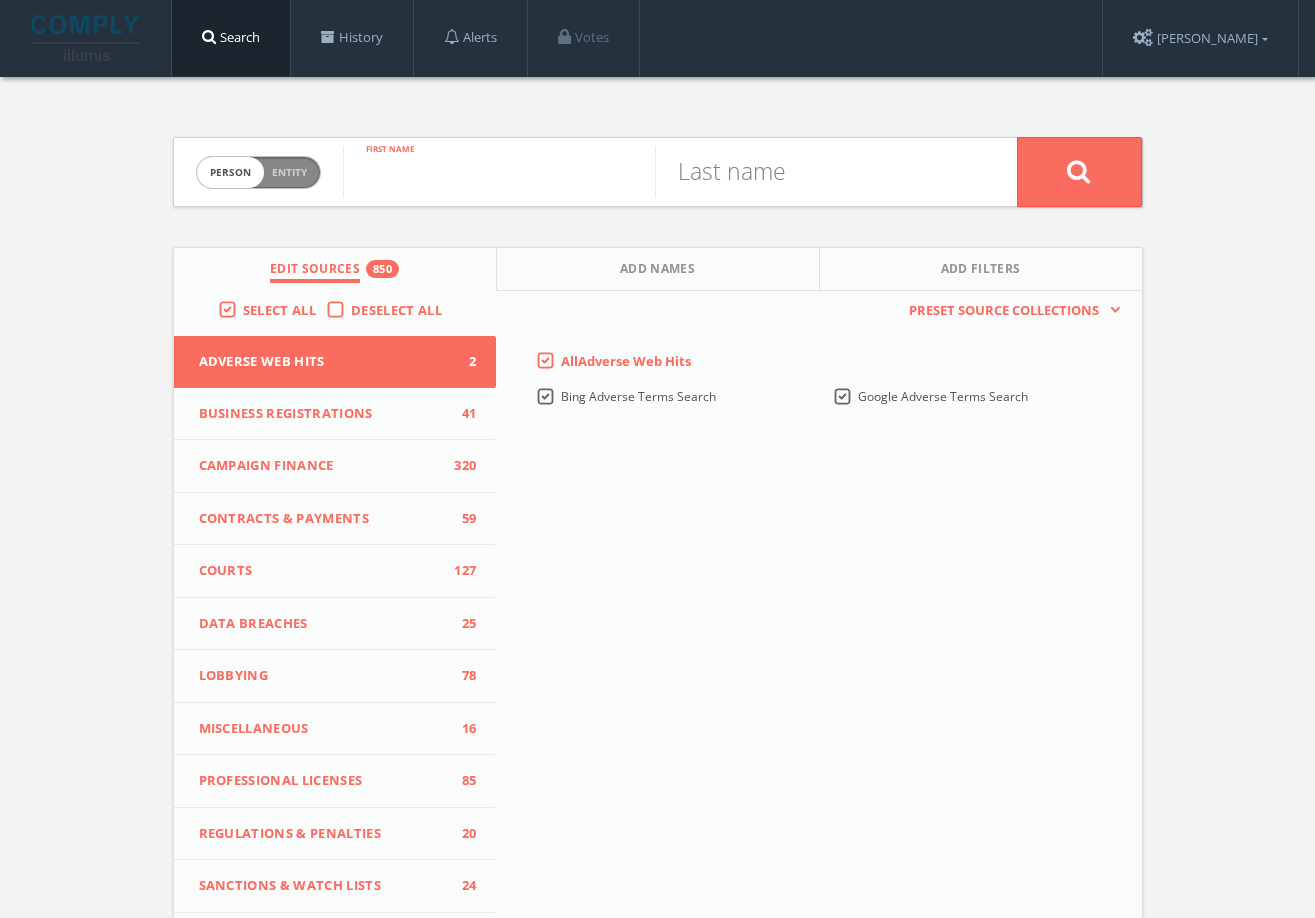 click at bounding box center [499, 172] 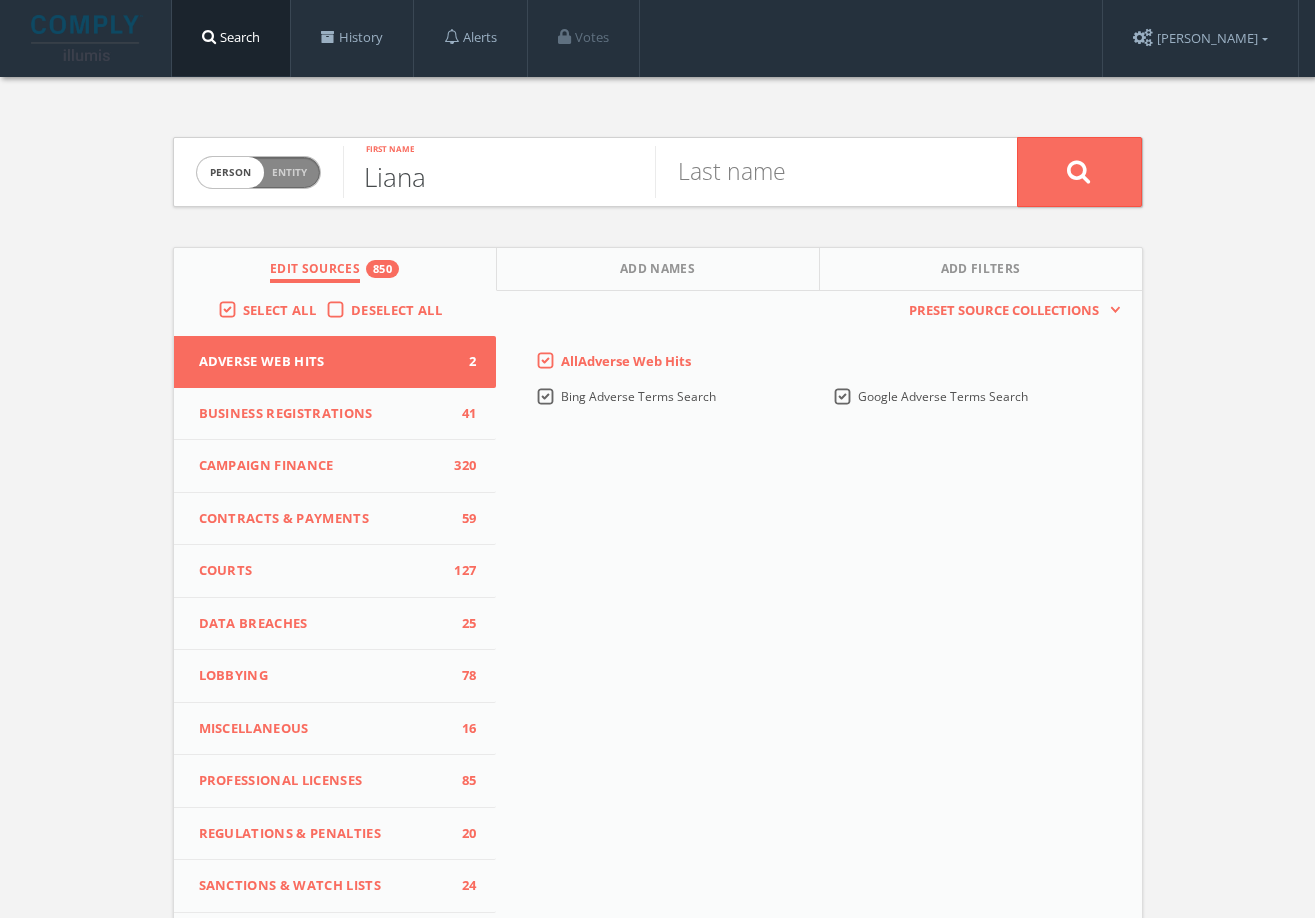 type on "Liana" 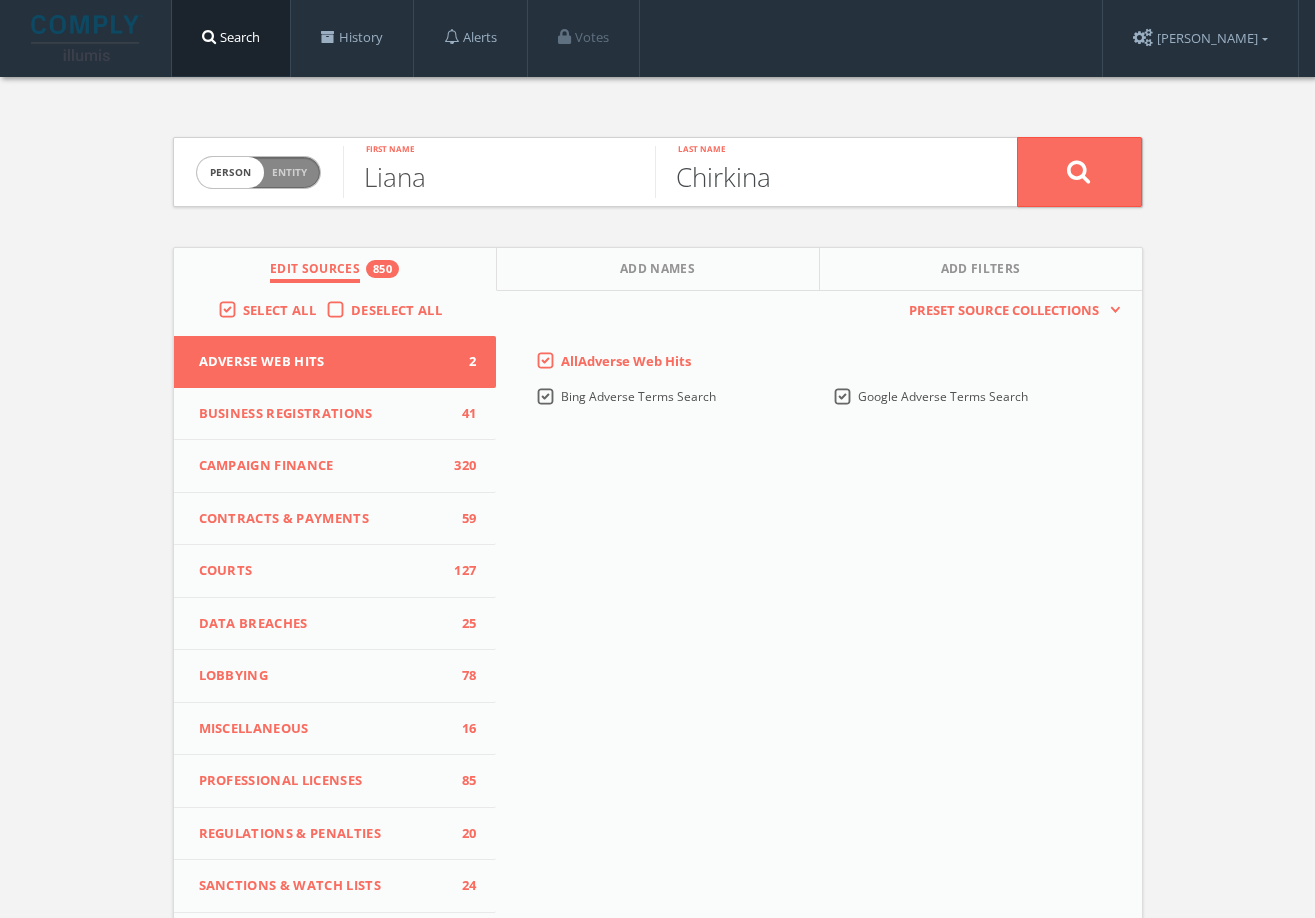 type on "Chirkina" 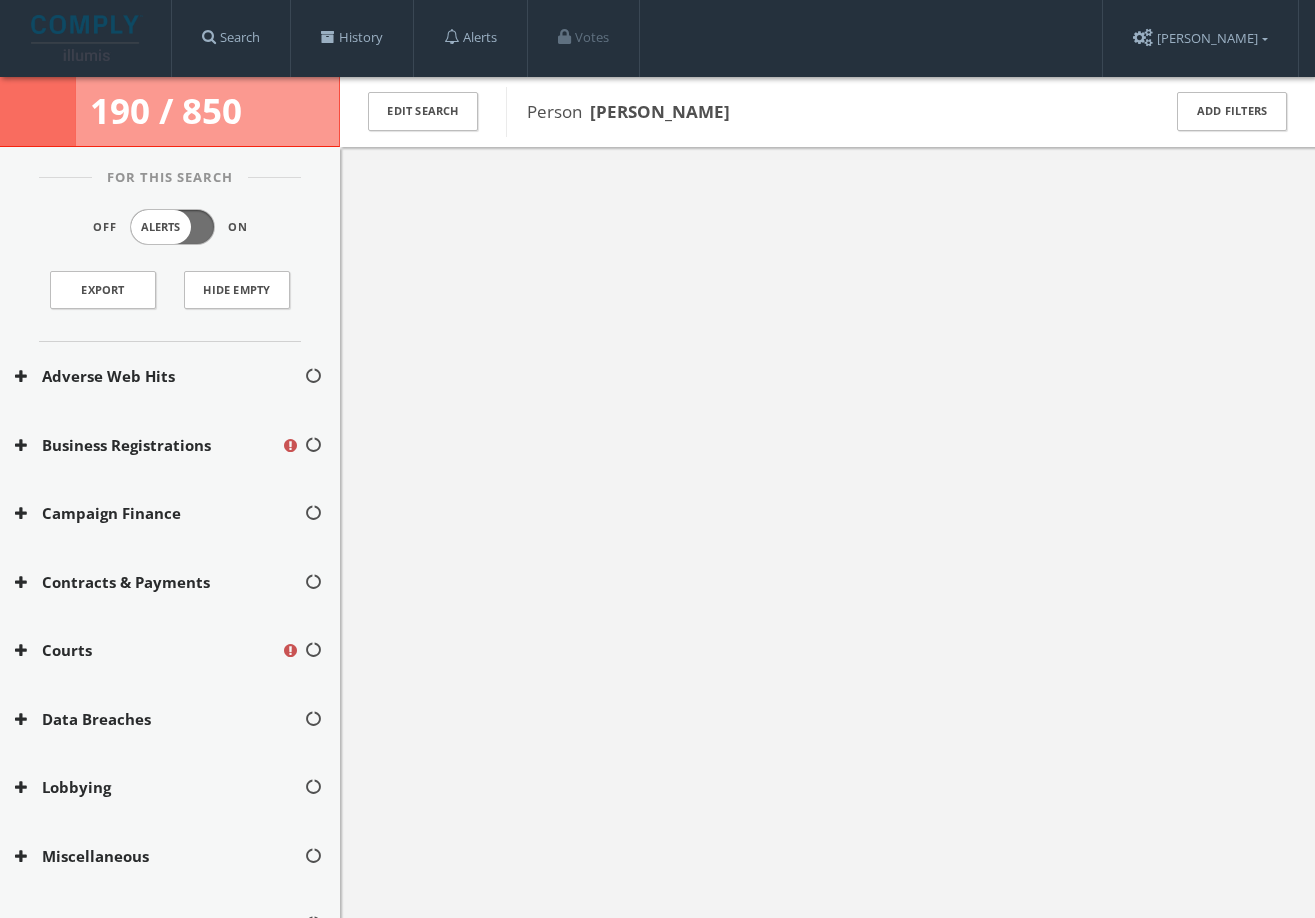 click on "Campaign Finance" at bounding box center [159, 513] 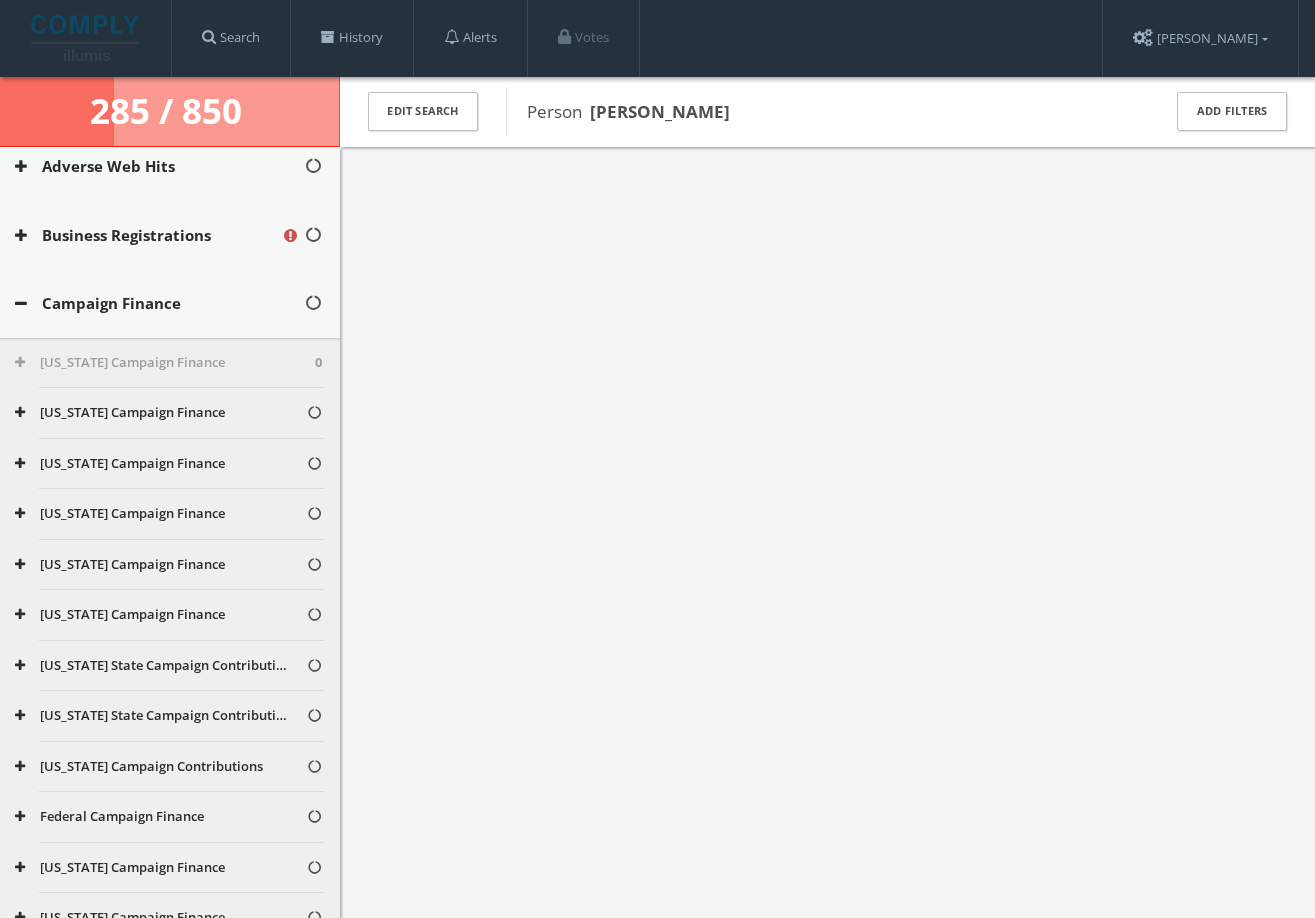 scroll, scrollTop: 0, scrollLeft: 0, axis: both 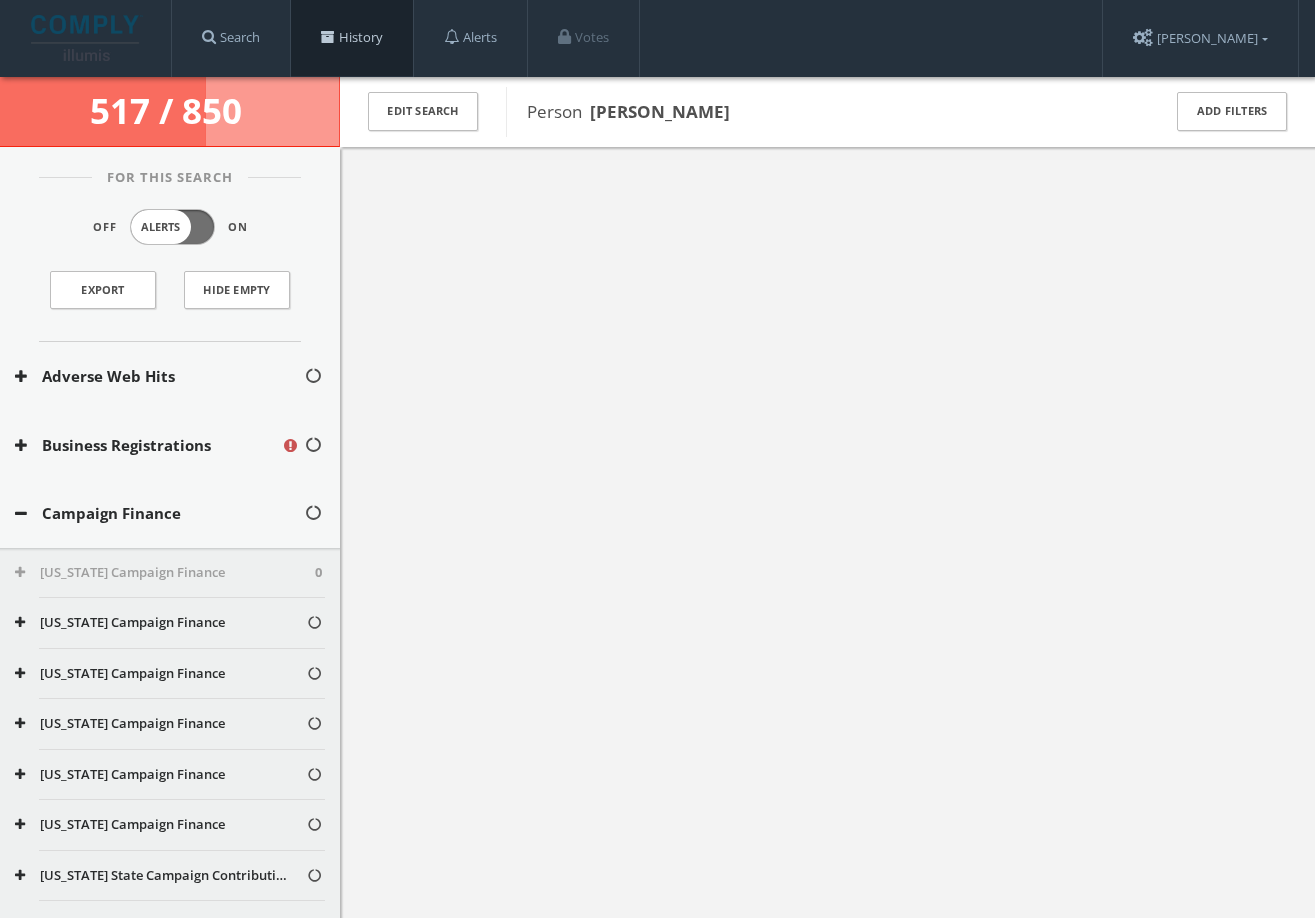 click on "History" at bounding box center (352, 38) 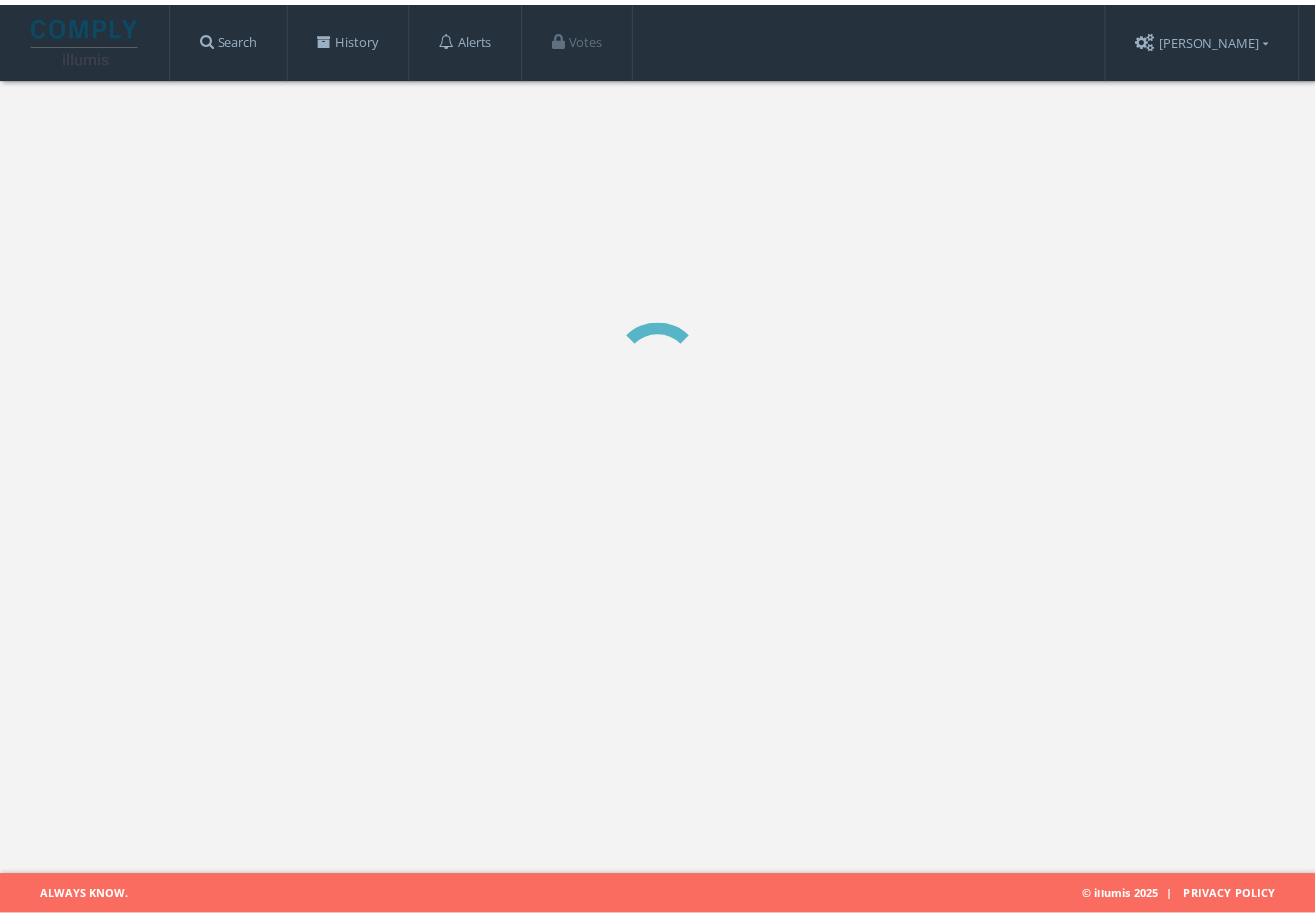 scroll, scrollTop: 0, scrollLeft: 0, axis: both 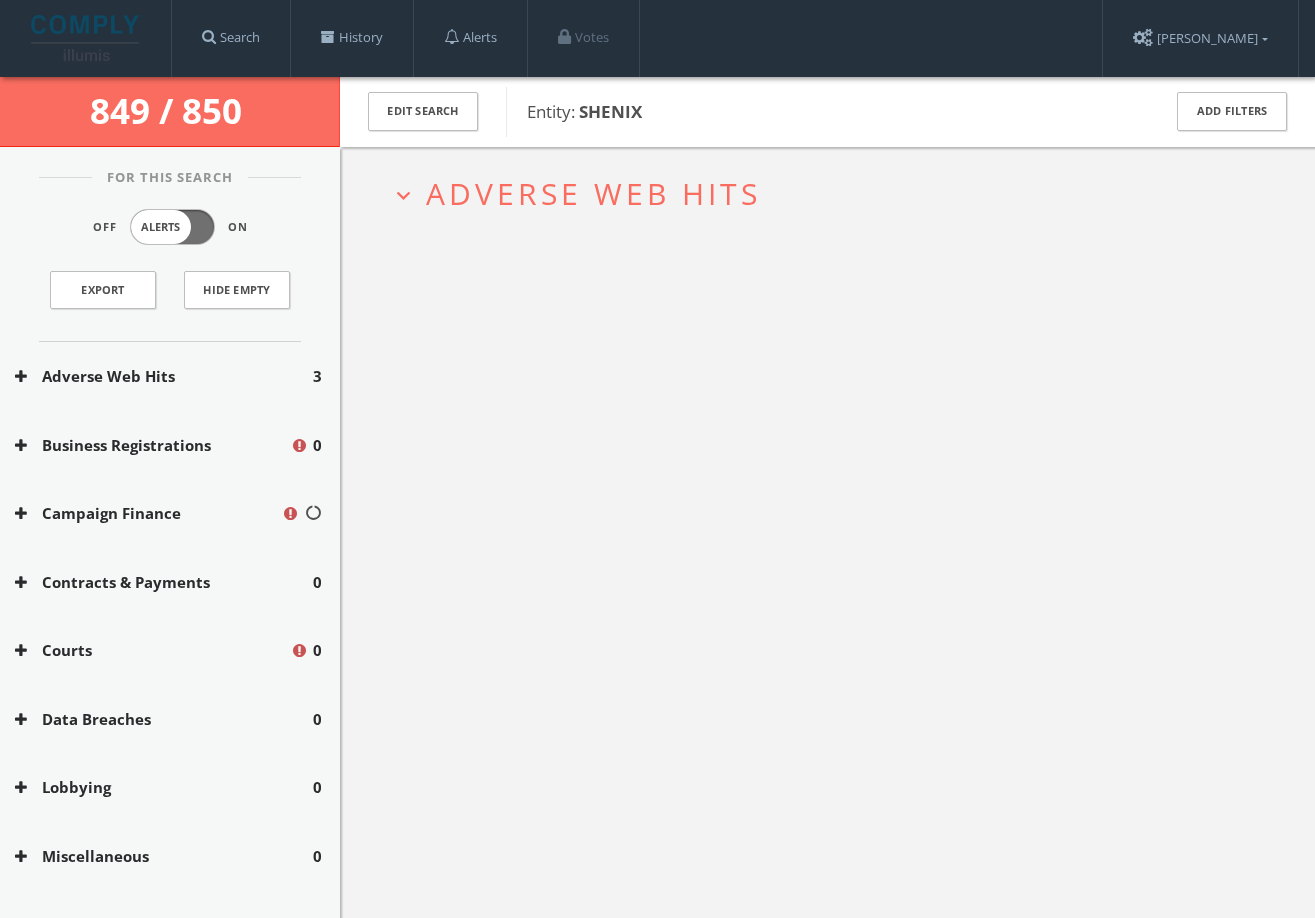 click on "Campaign Finance" at bounding box center (148, 513) 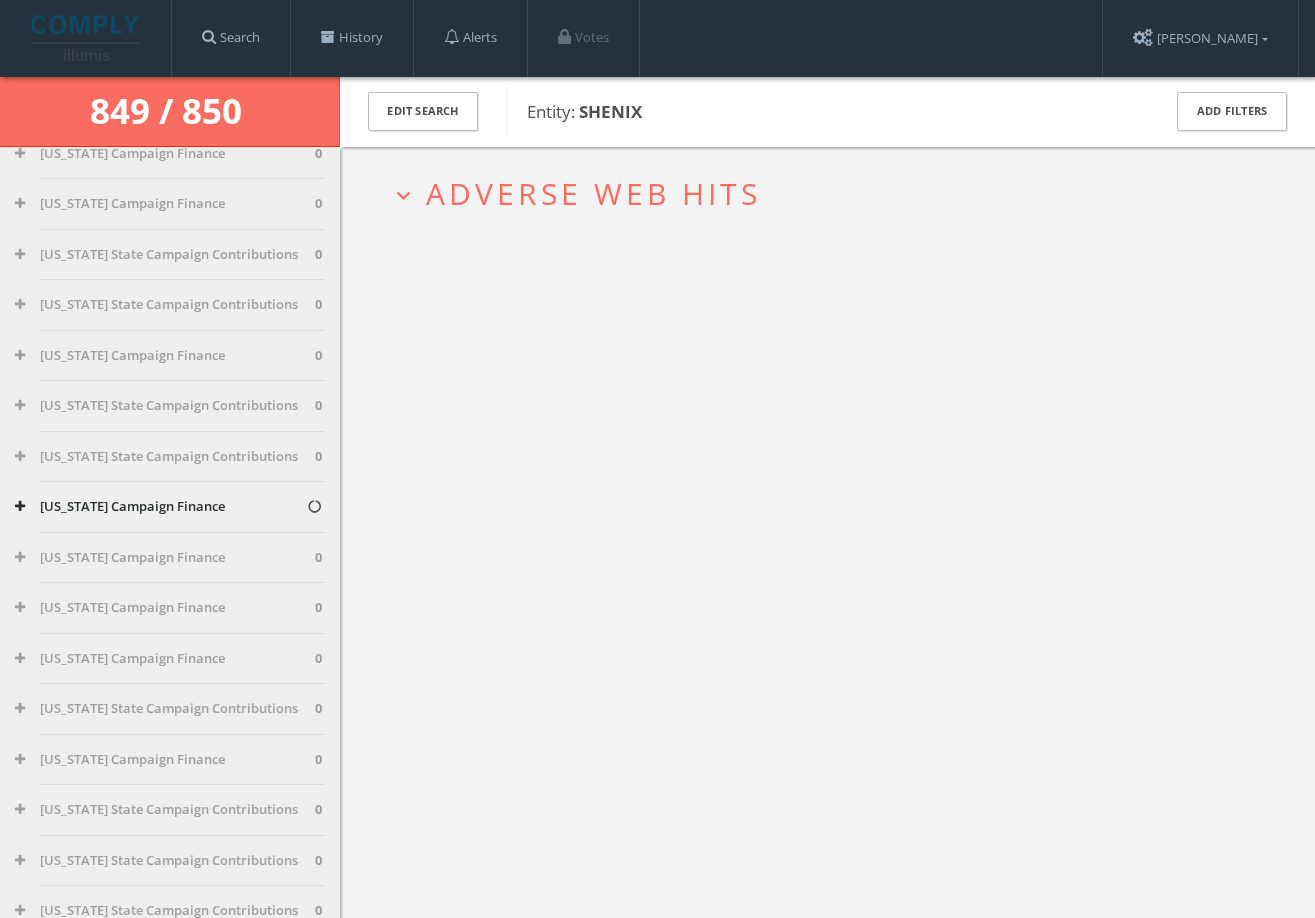 scroll, scrollTop: 1234, scrollLeft: 0, axis: vertical 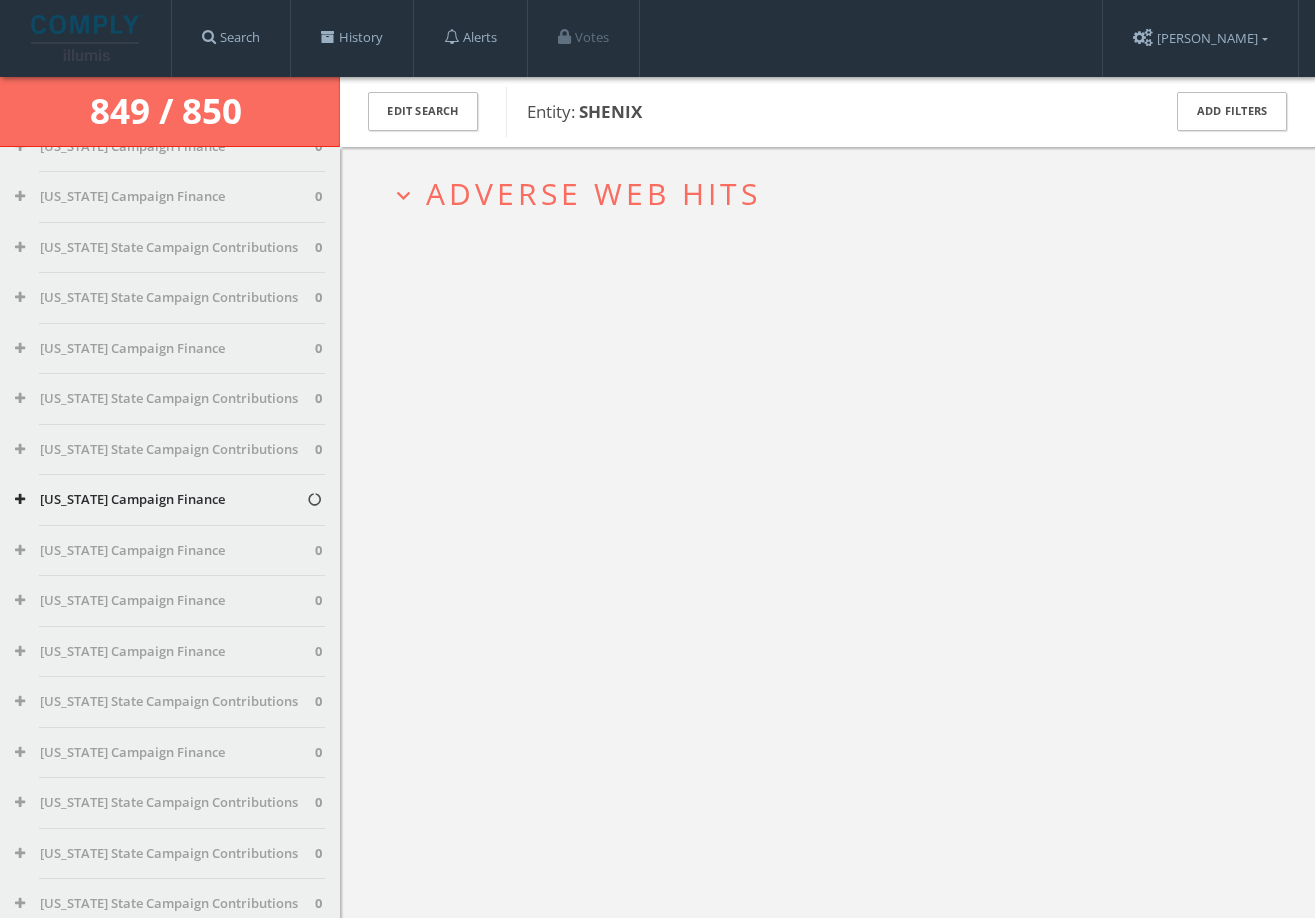 click on "[US_STATE] Campaign Finance" at bounding box center [160, 500] 